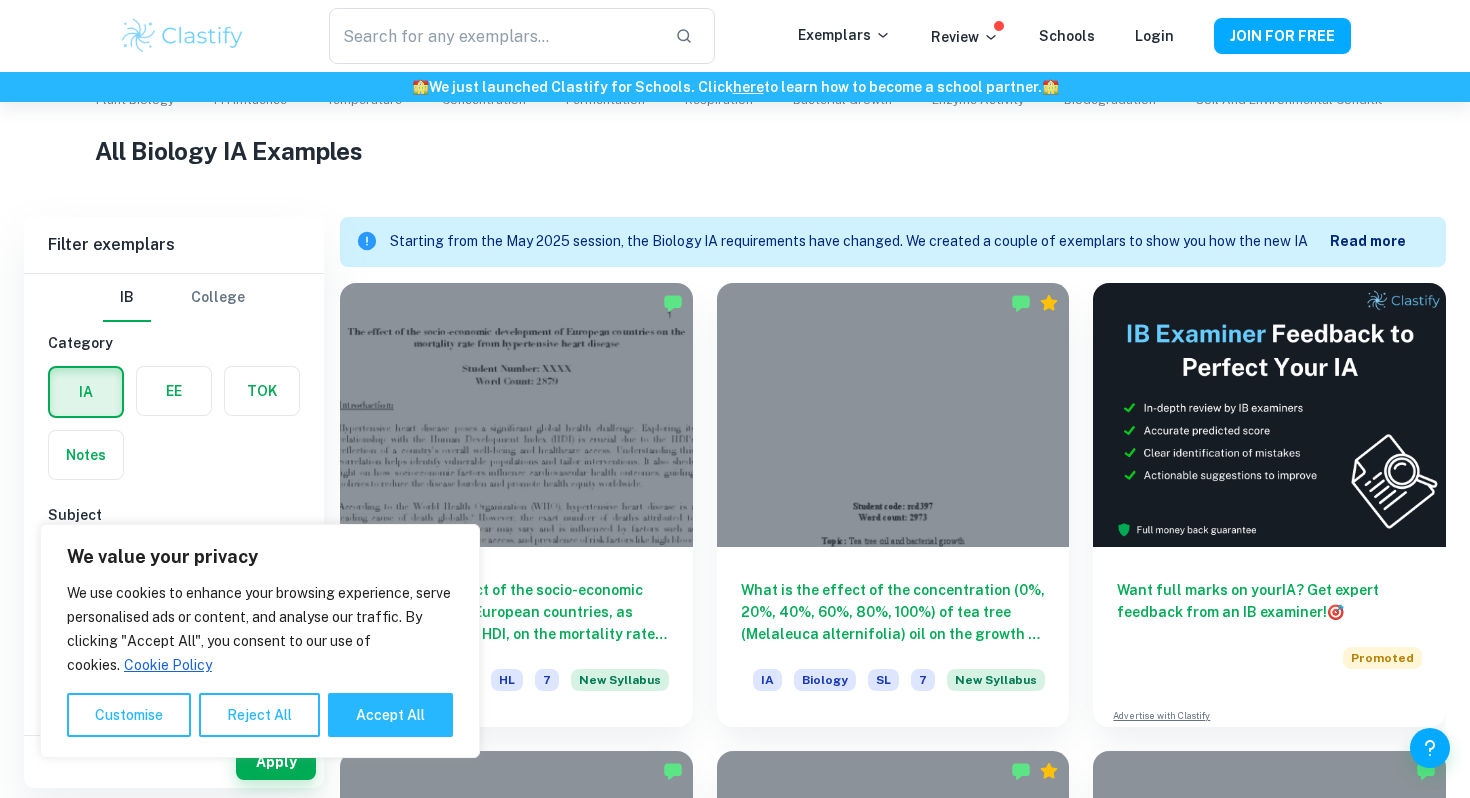 scroll, scrollTop: 458, scrollLeft: 0, axis: vertical 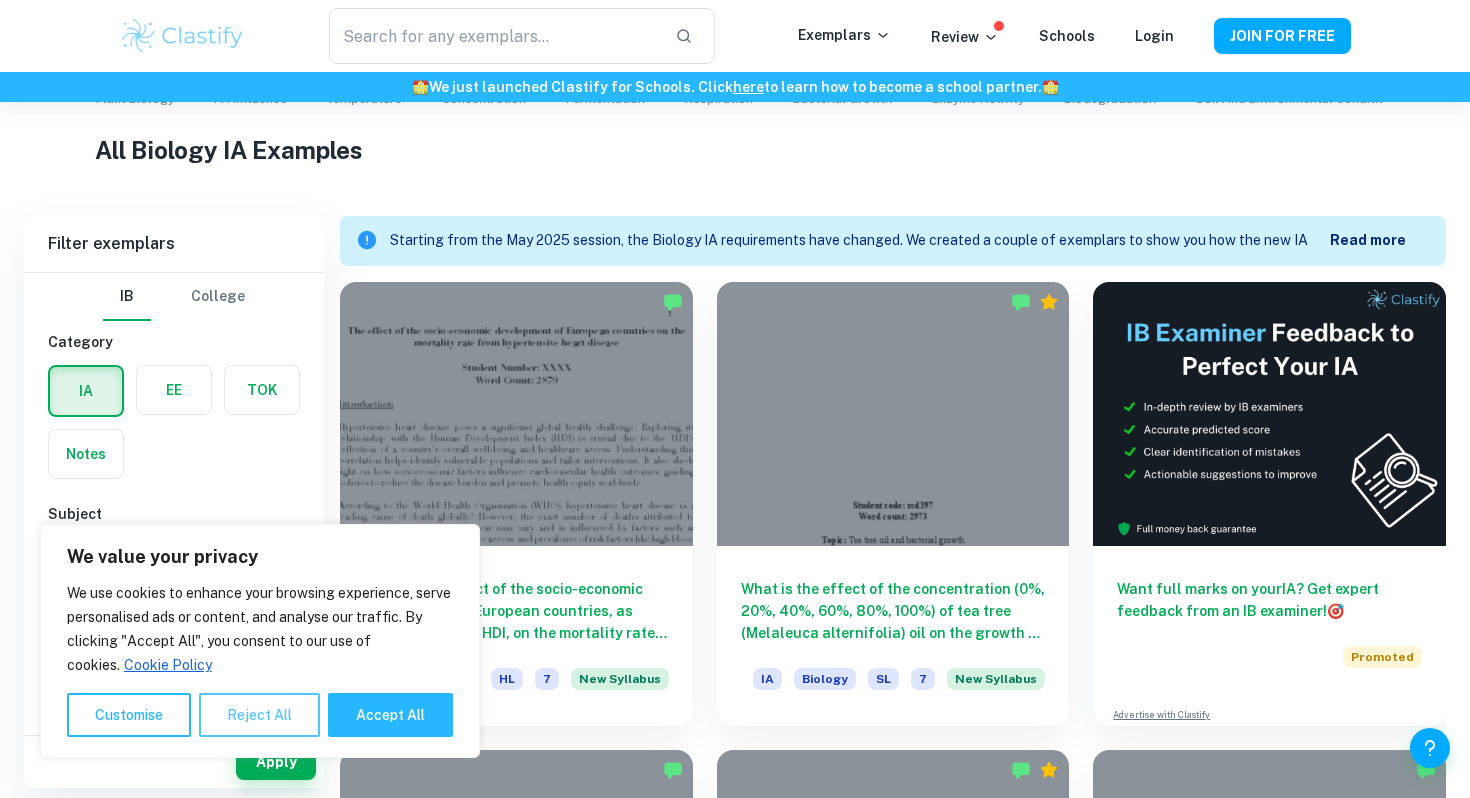 click on "Reject All" at bounding box center (259, 715) 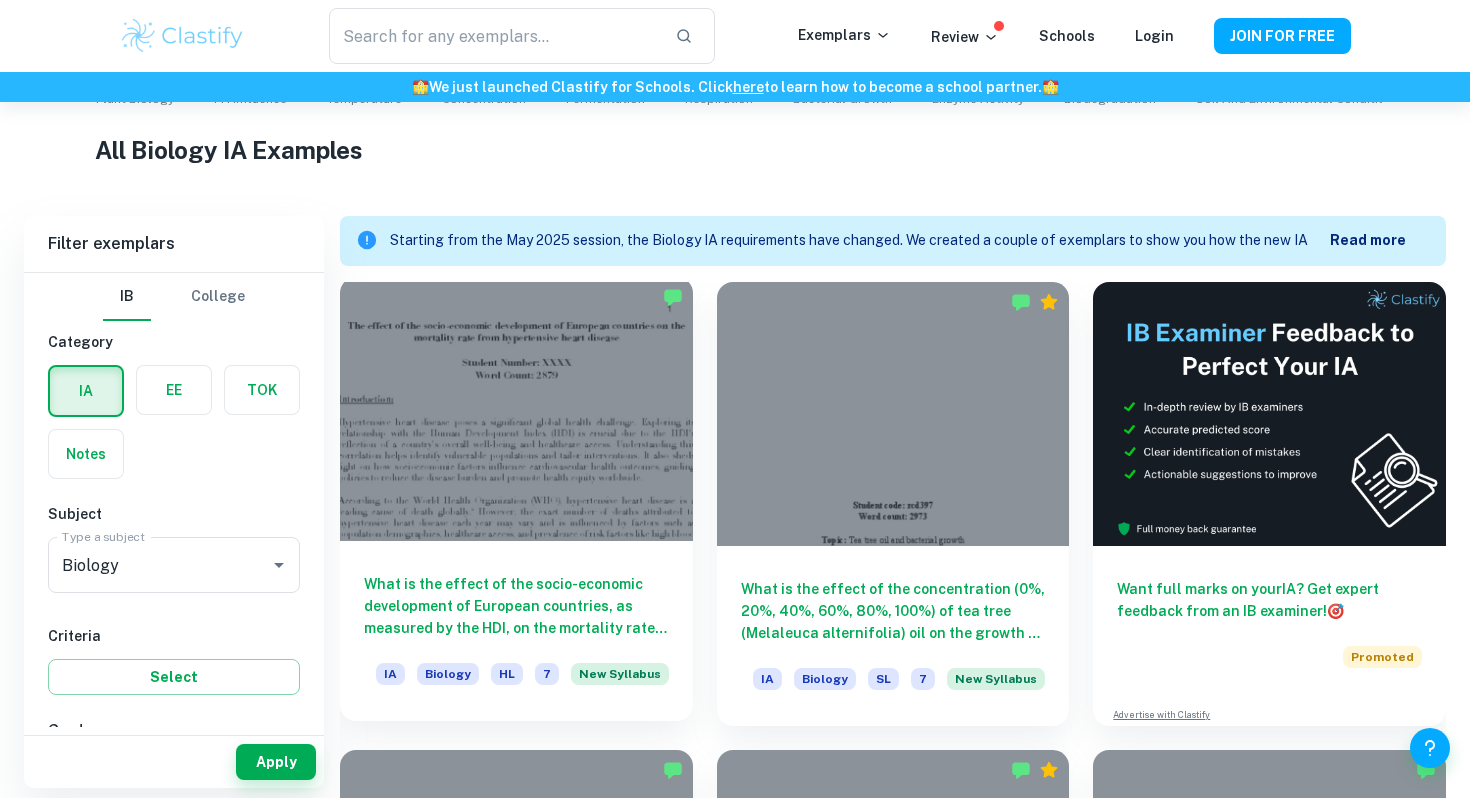 click on "What is the effect of the socio-economic development of European countries, as measured by the HDI, on the mortality rate from hypertensive heart disease within the older population (50+)? IA Biology HL 7 New Syllabus" at bounding box center [516, 631] 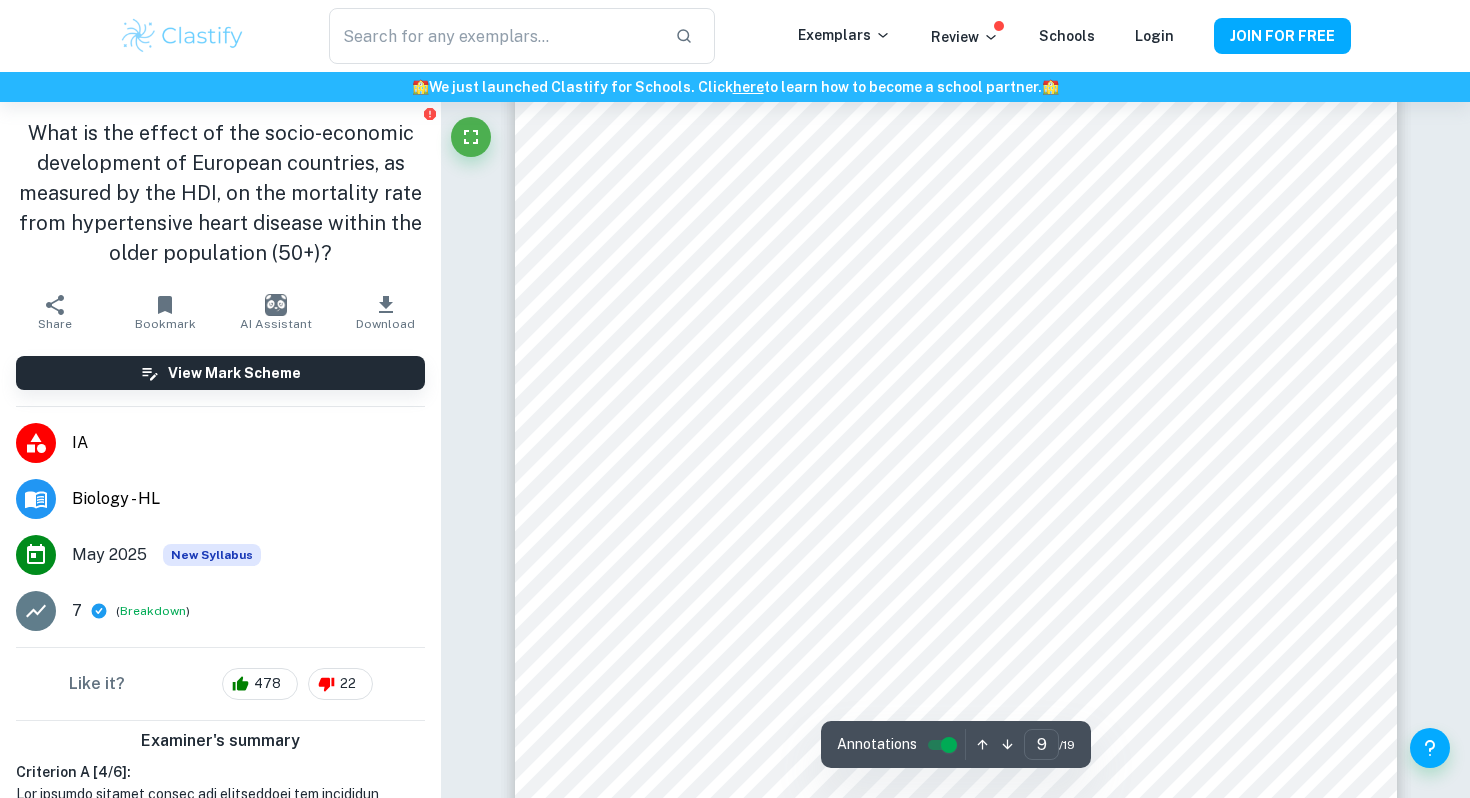 scroll, scrollTop: 10704, scrollLeft: 0, axis: vertical 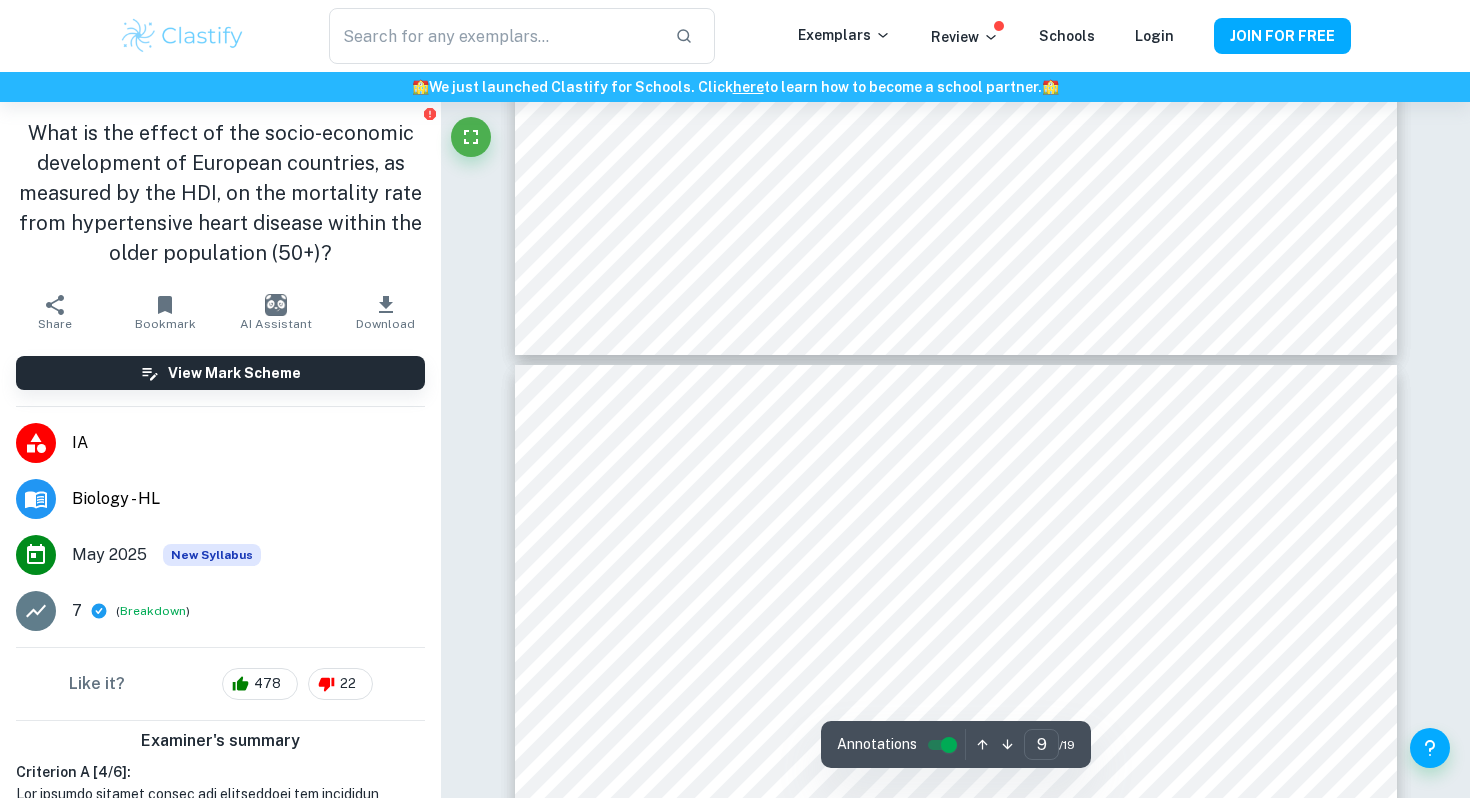 type on "10" 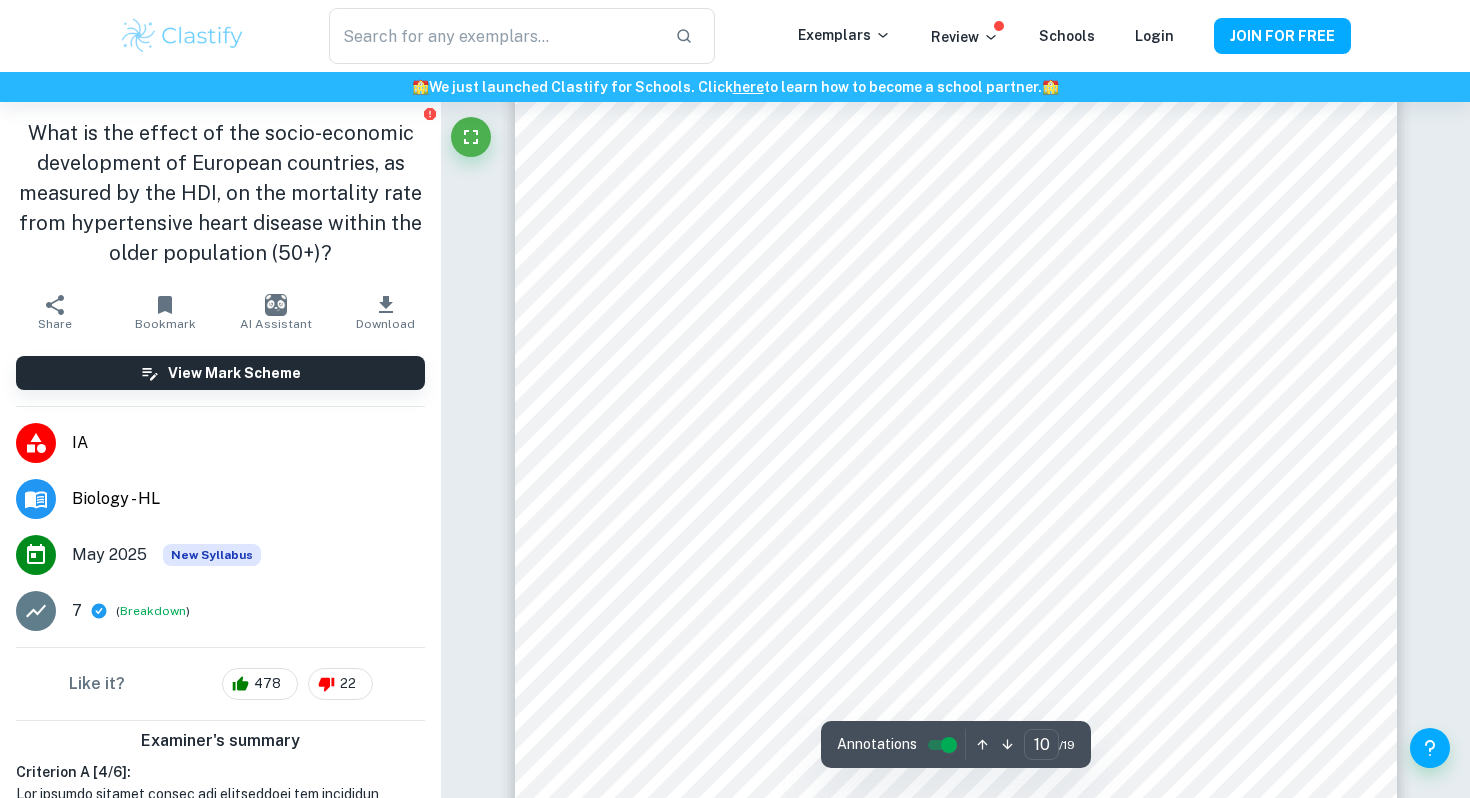 scroll, scrollTop: 12093, scrollLeft: 0, axis: vertical 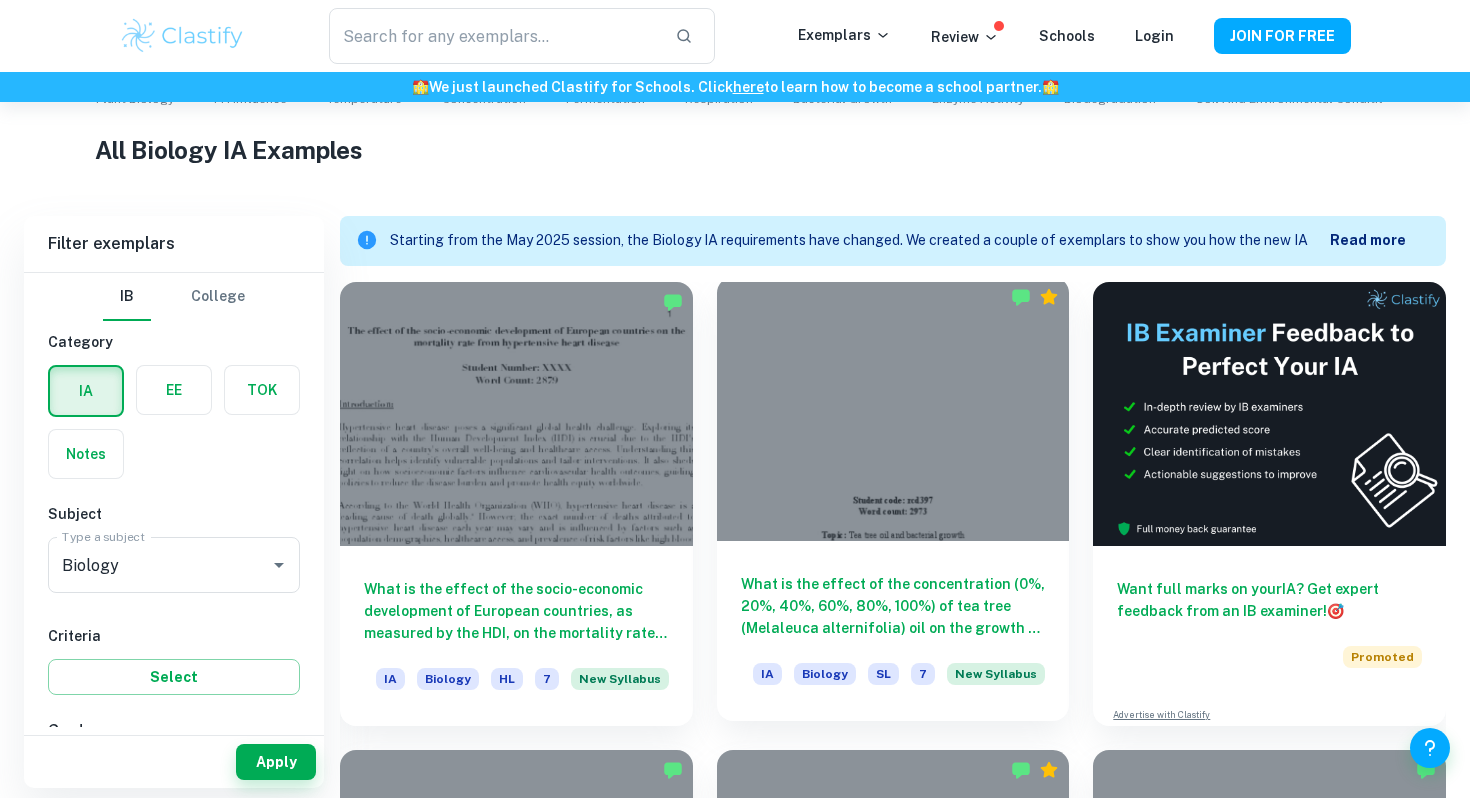 click on "What is the effect of the concentration (0%, 20%, 40%, 60%, 80%, 100%) of tea tree (Melaleuca alternifolia) oil on the growth of bacteria (non-pathogenic DH5- Alpha Escherichia coli) measured in the diameter of the inhibition zone around the paper disc? IA Biology SL 7 New Syllabus" at bounding box center [893, 631] 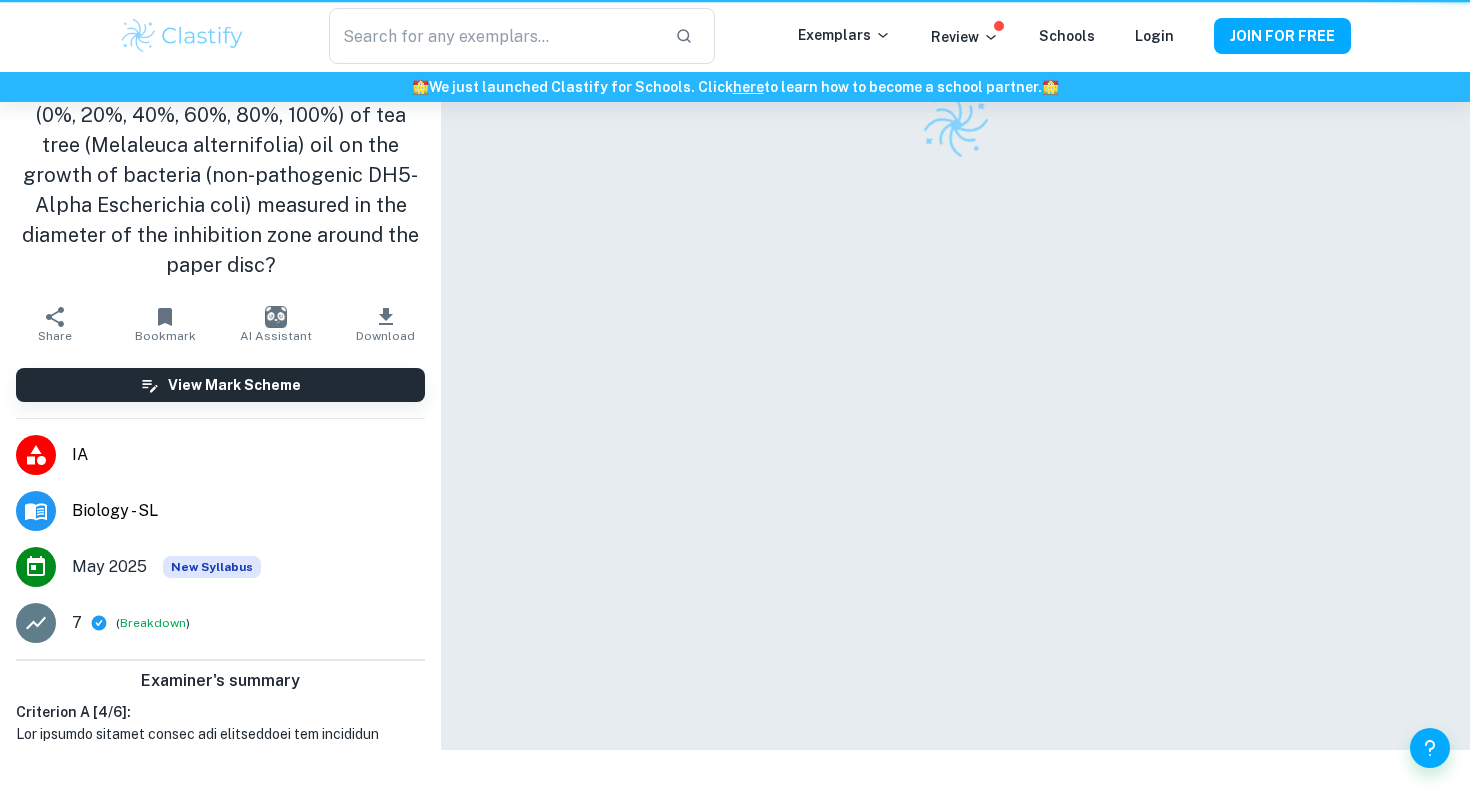 scroll, scrollTop: 0, scrollLeft: 0, axis: both 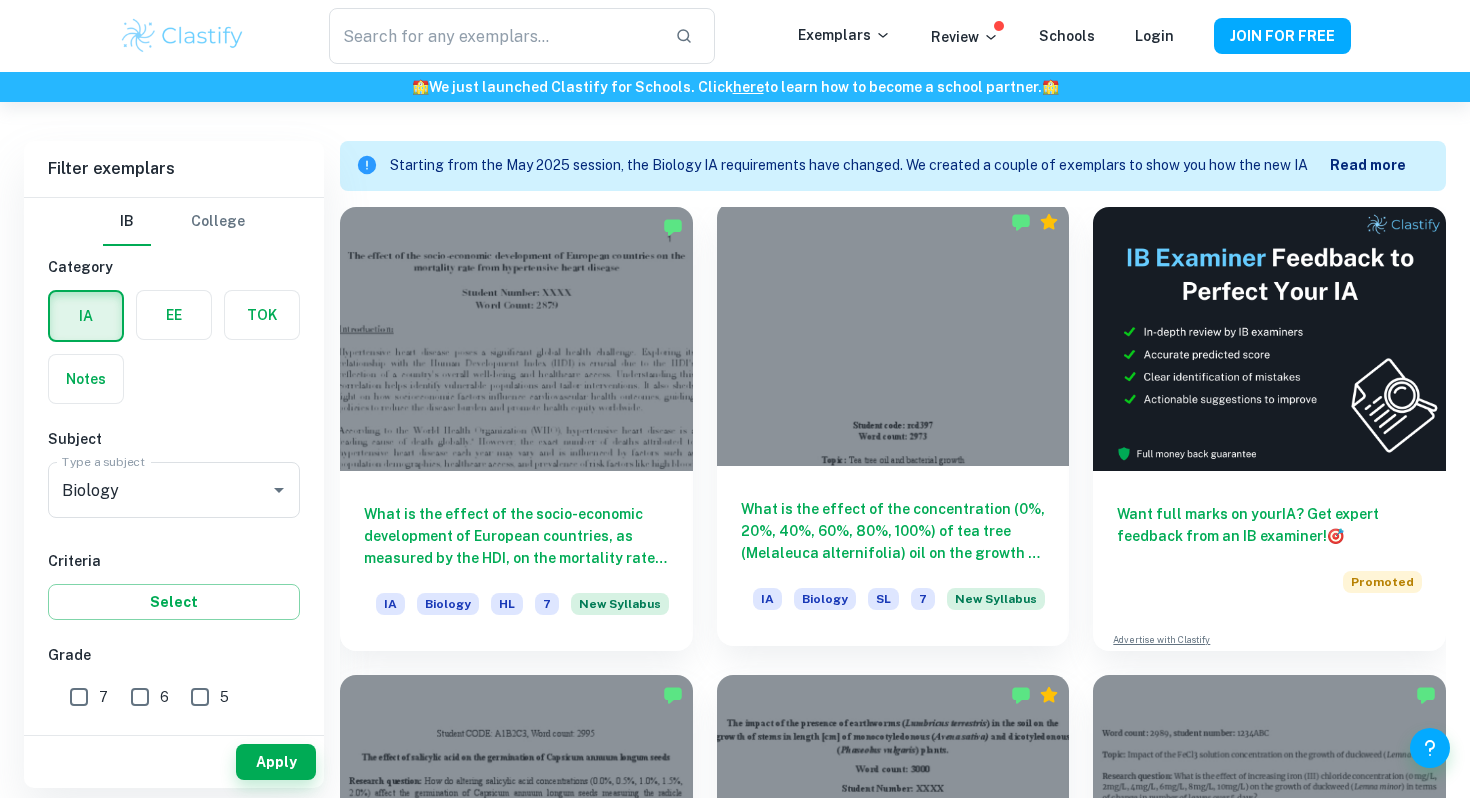 click on "What is the effect of the concentration (0%, 20%, 40%, 60%, 80%, 100%) of tea tree (Melaleuca alternifolia) oil on the growth of bacteria (non-pathogenic DH5- Alpha Escherichia coli) measured in the diameter of the inhibition zone around the paper disc?" at bounding box center (893, 531) 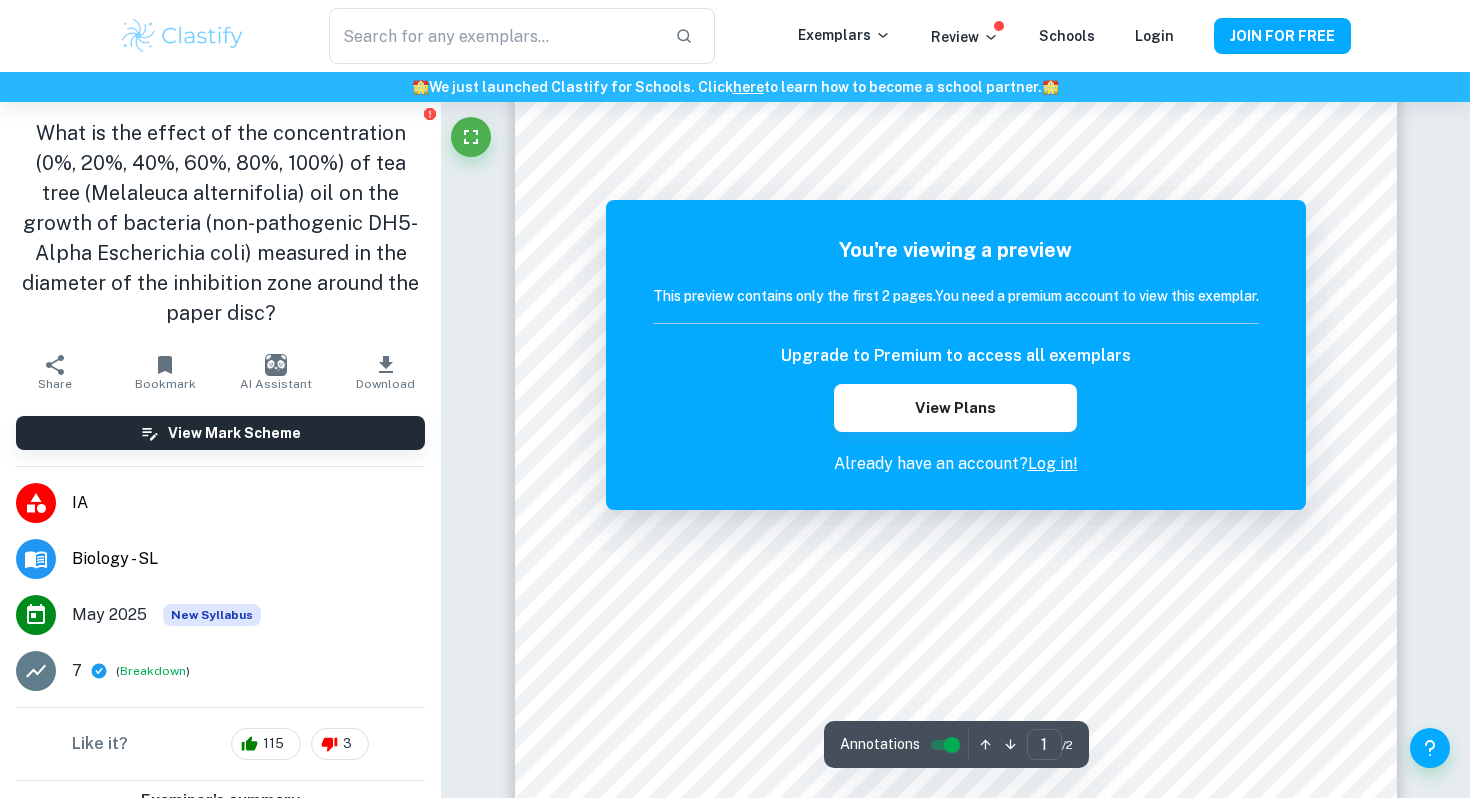 scroll, scrollTop: 0, scrollLeft: 0, axis: both 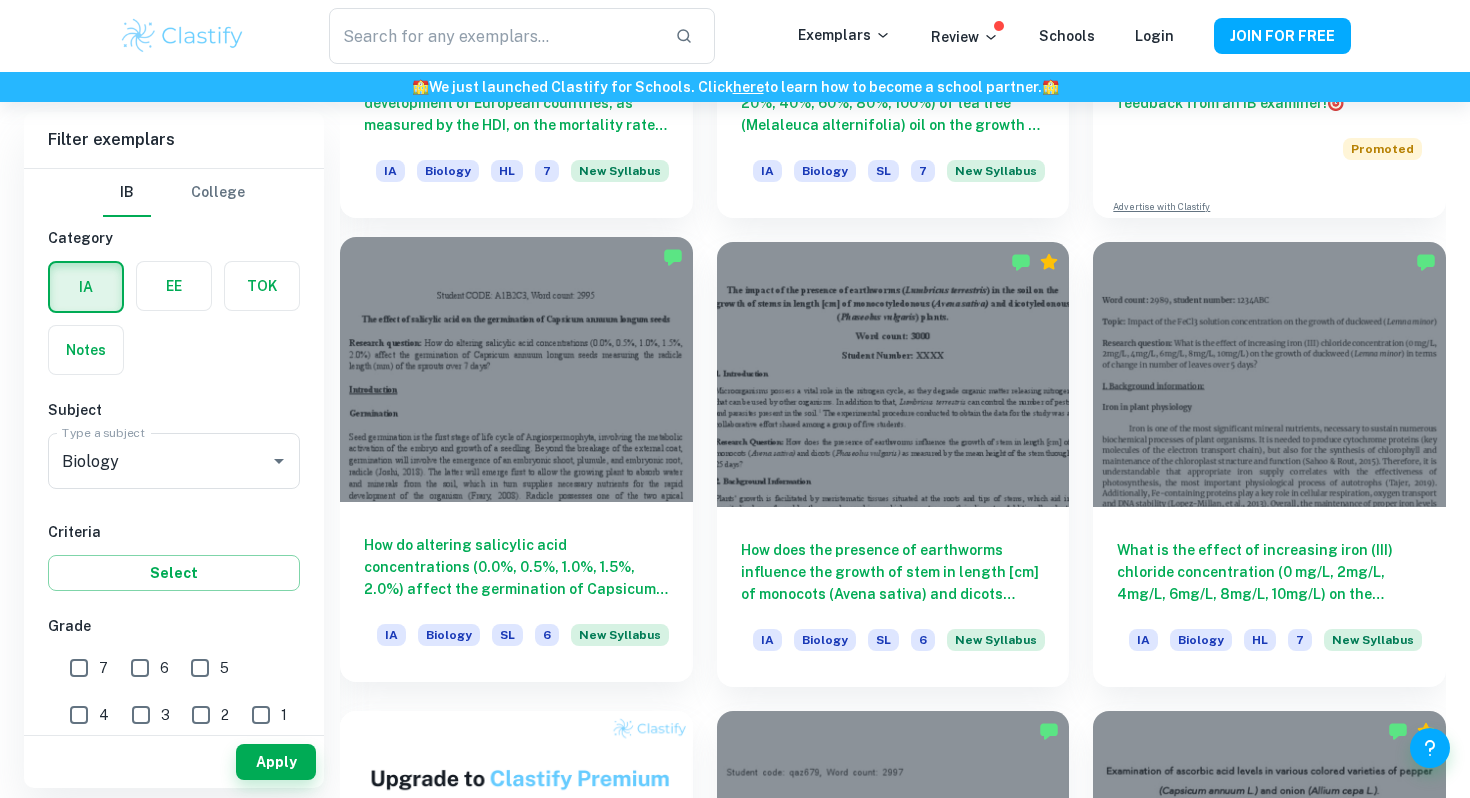 click on "How do altering salicylic acid concentrations (0.0%, 0.5%, 1.0%, 1.5%, 2.0%) affect the germination of Capsicum annuum longum seeds measuring the radicle length (mm) of the sprouts over 7 days? IA Biology SL 6 New Syllabus" at bounding box center (516, 592) 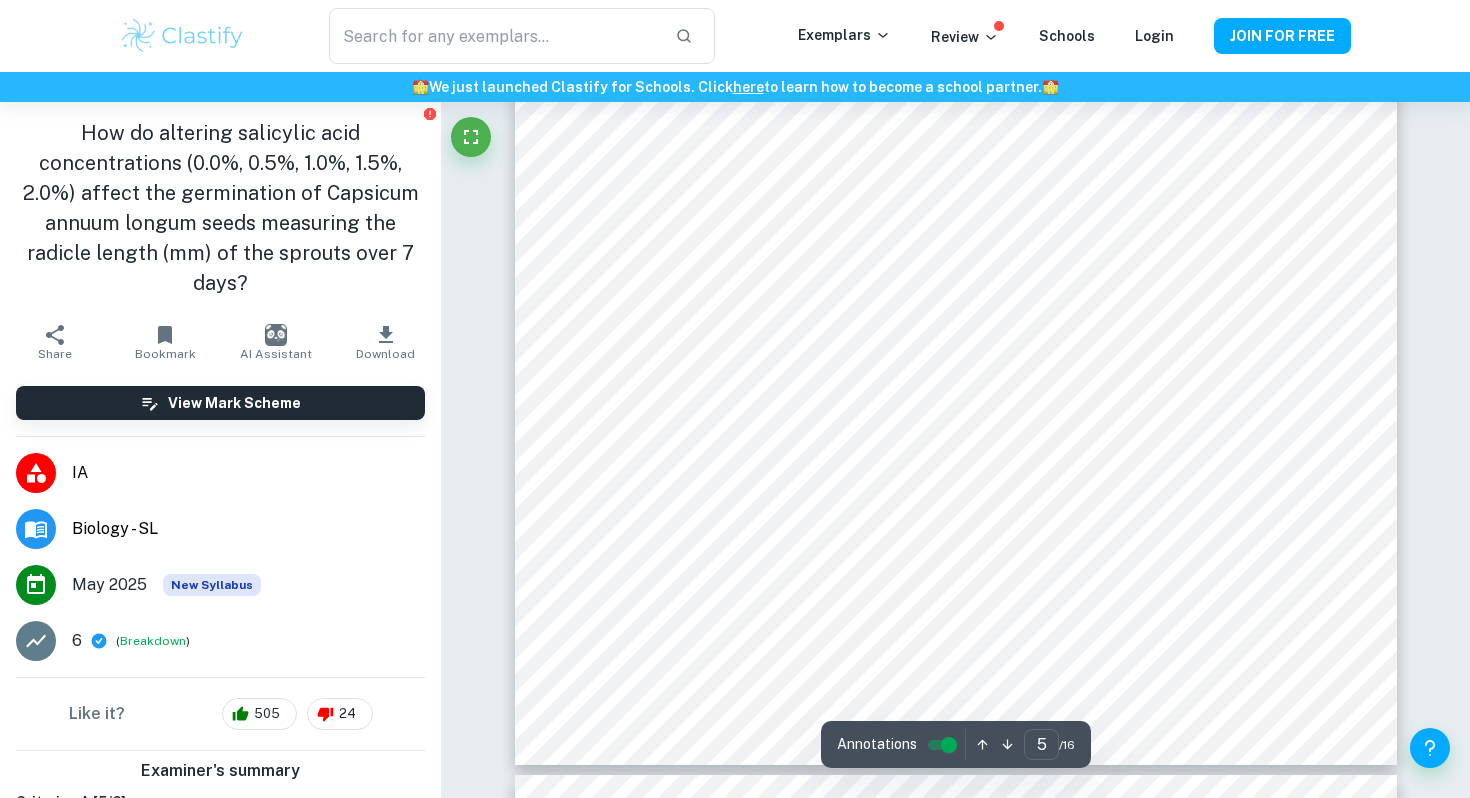 scroll, scrollTop: 5916, scrollLeft: 0, axis: vertical 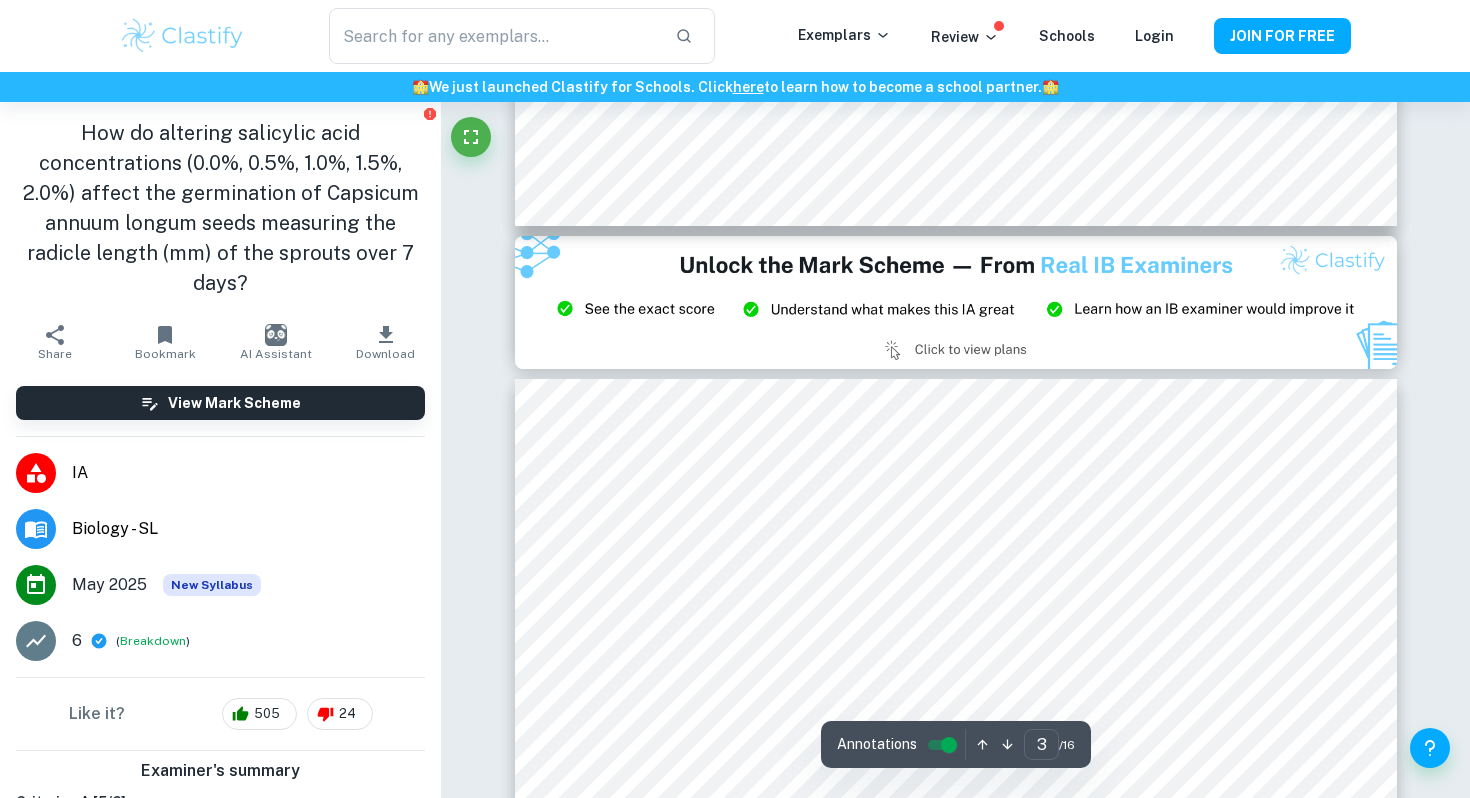 type on "2" 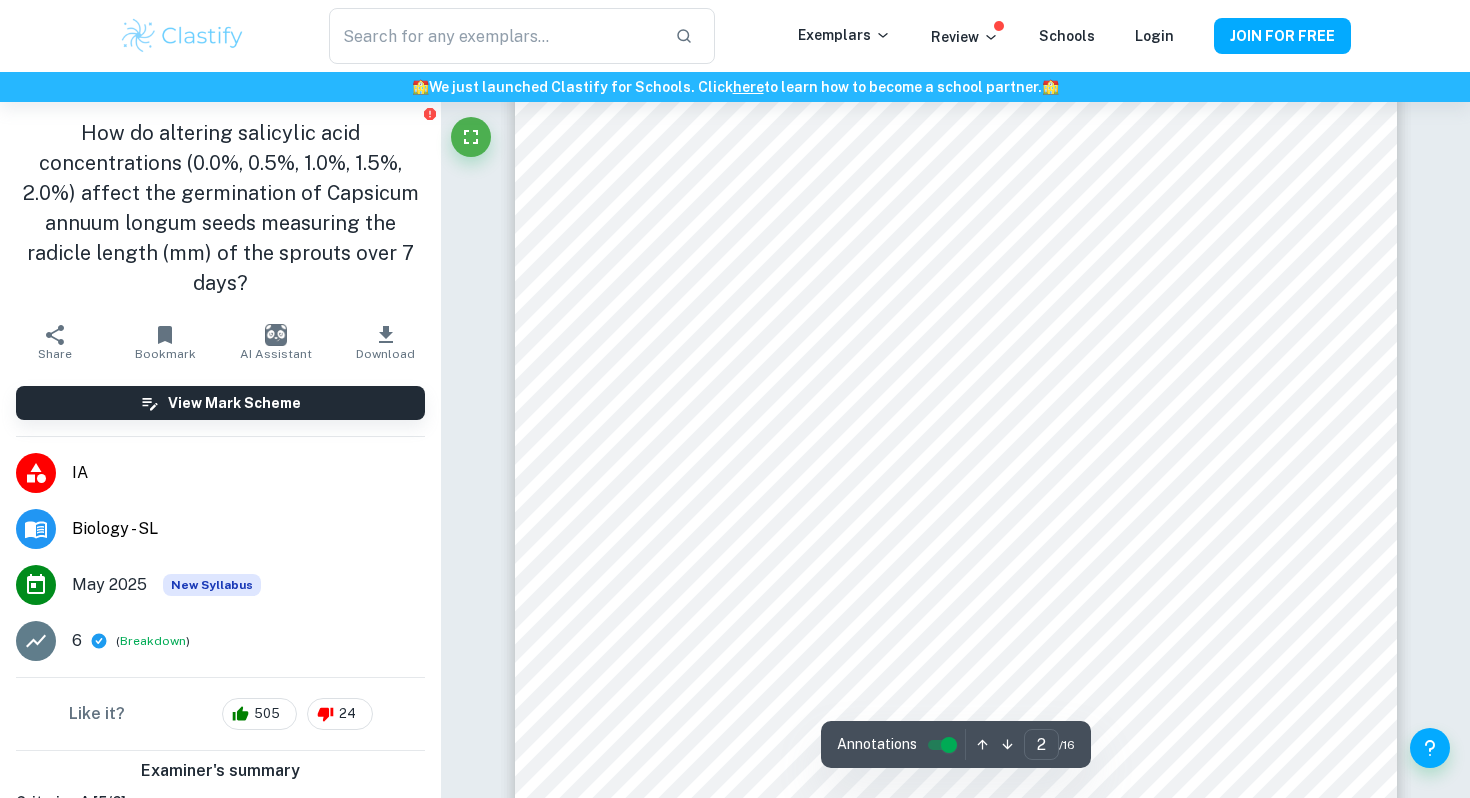 scroll, scrollTop: 1634, scrollLeft: 0, axis: vertical 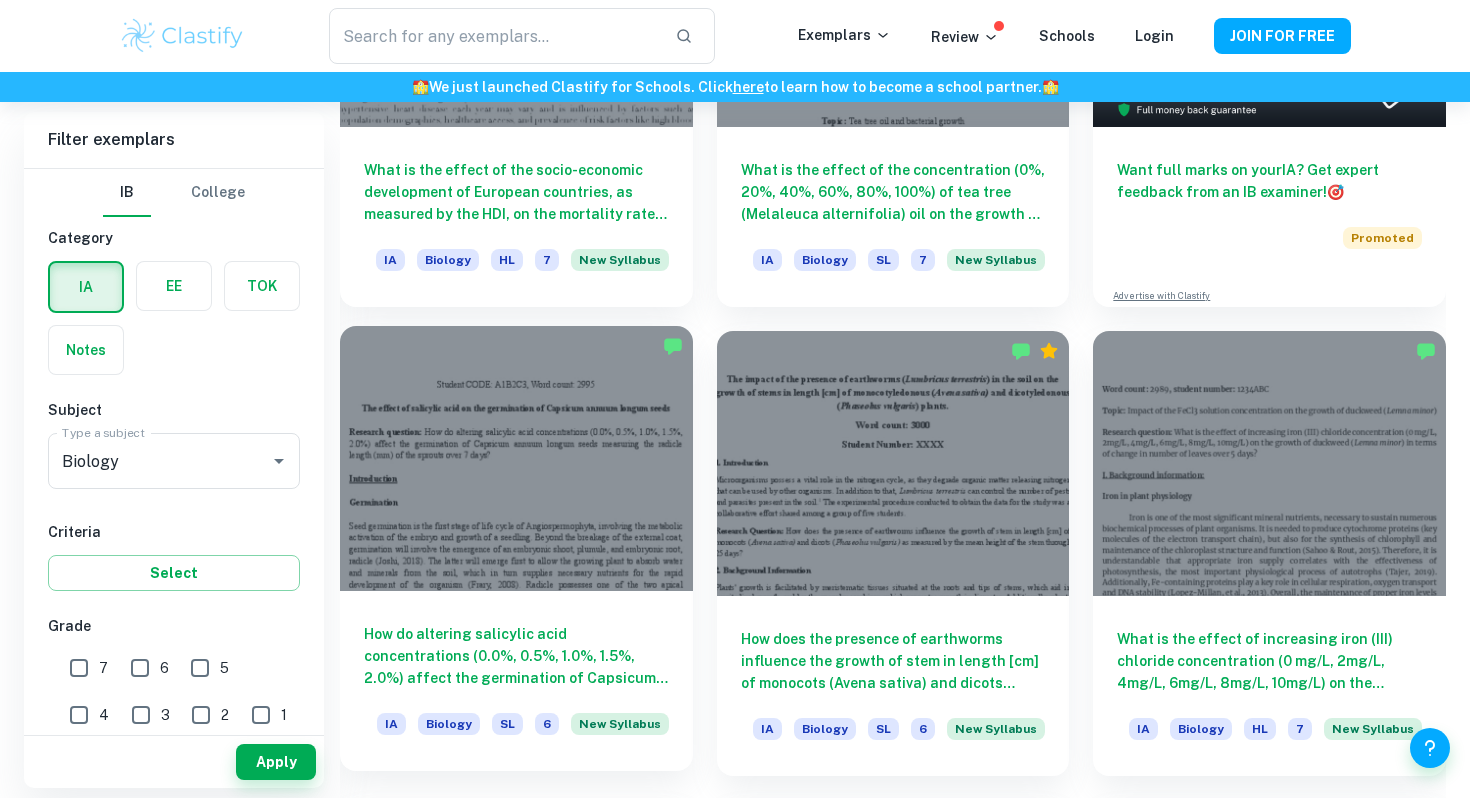 click at bounding box center (516, 458) 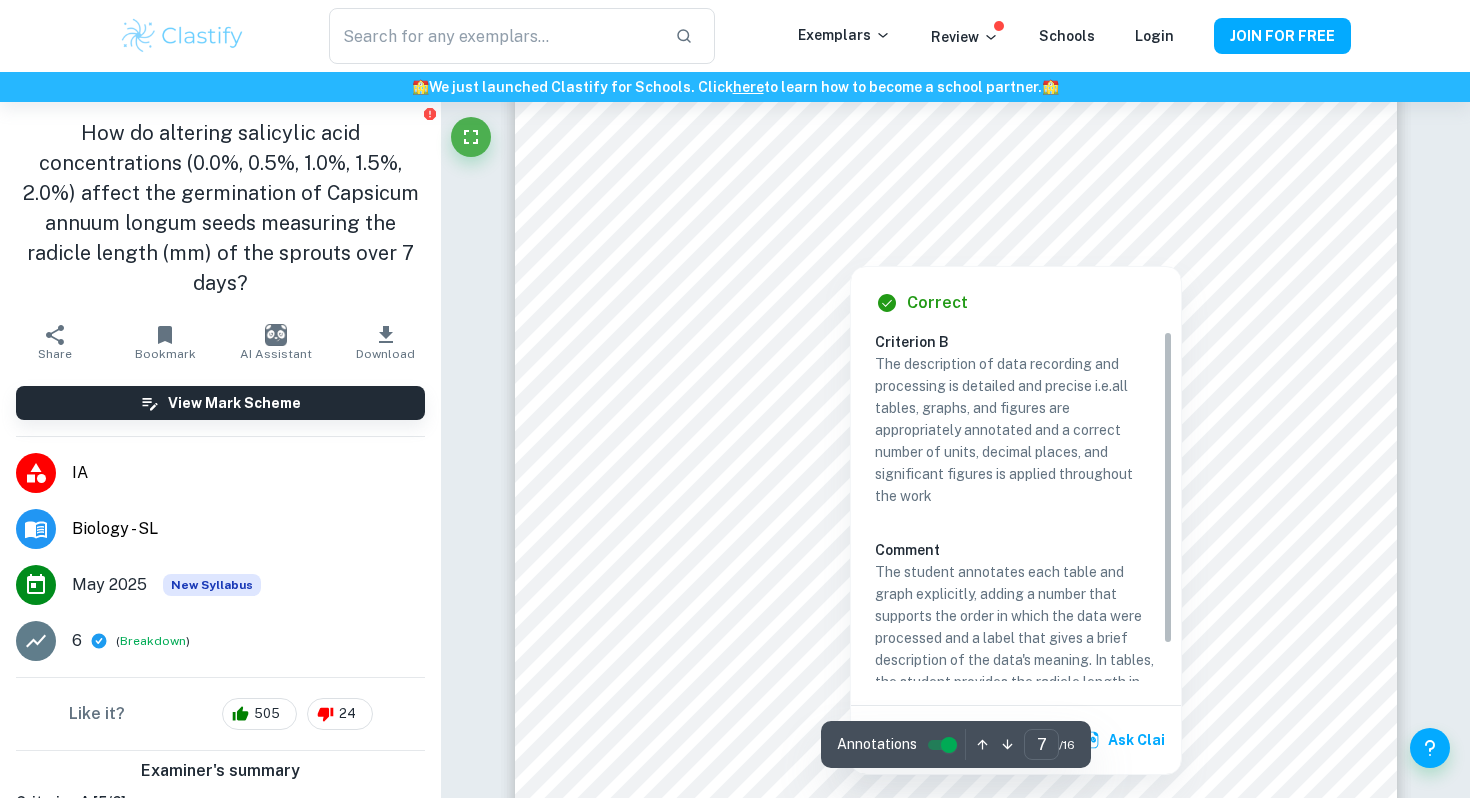 scroll, scrollTop: 8144, scrollLeft: 0, axis: vertical 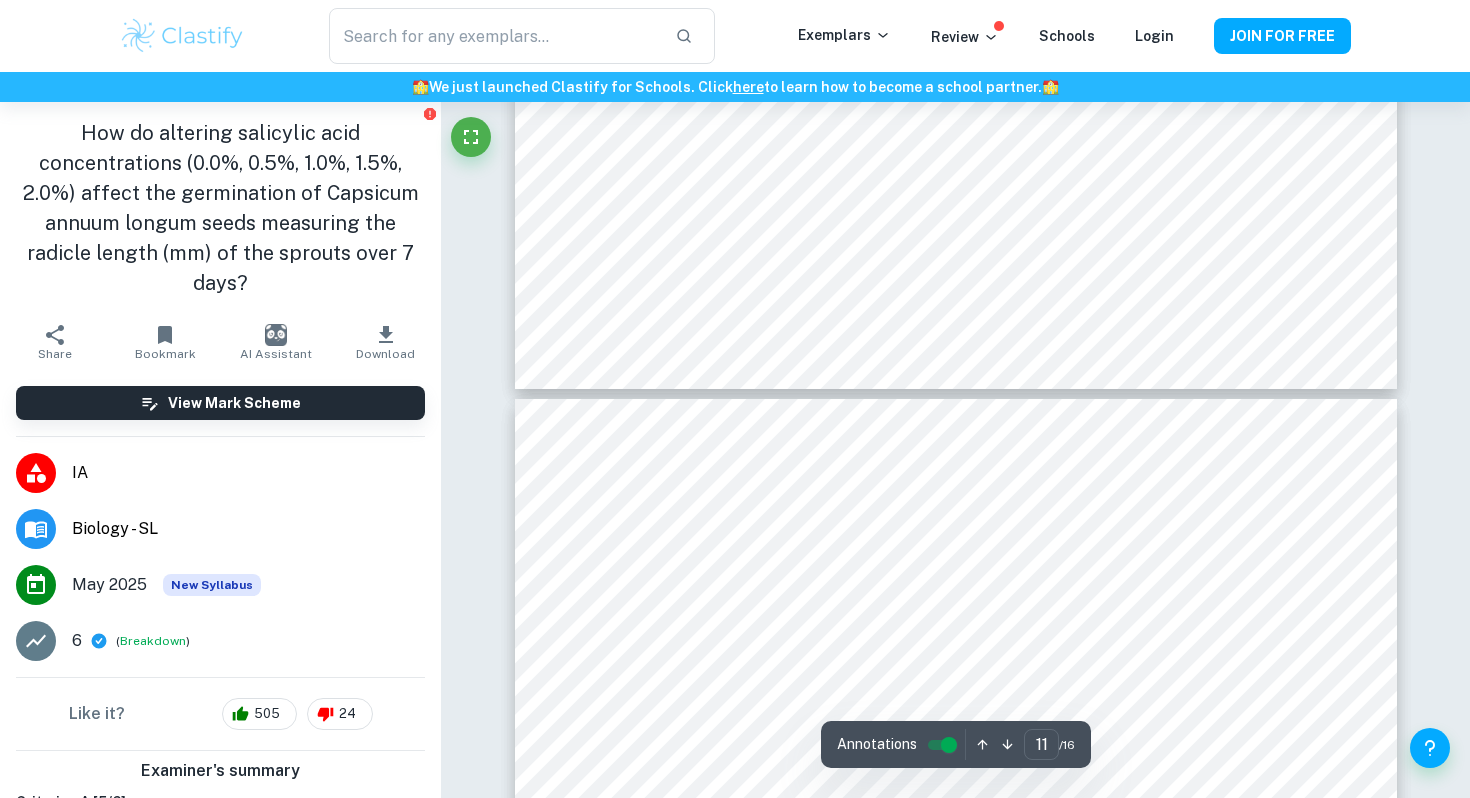 type on "12" 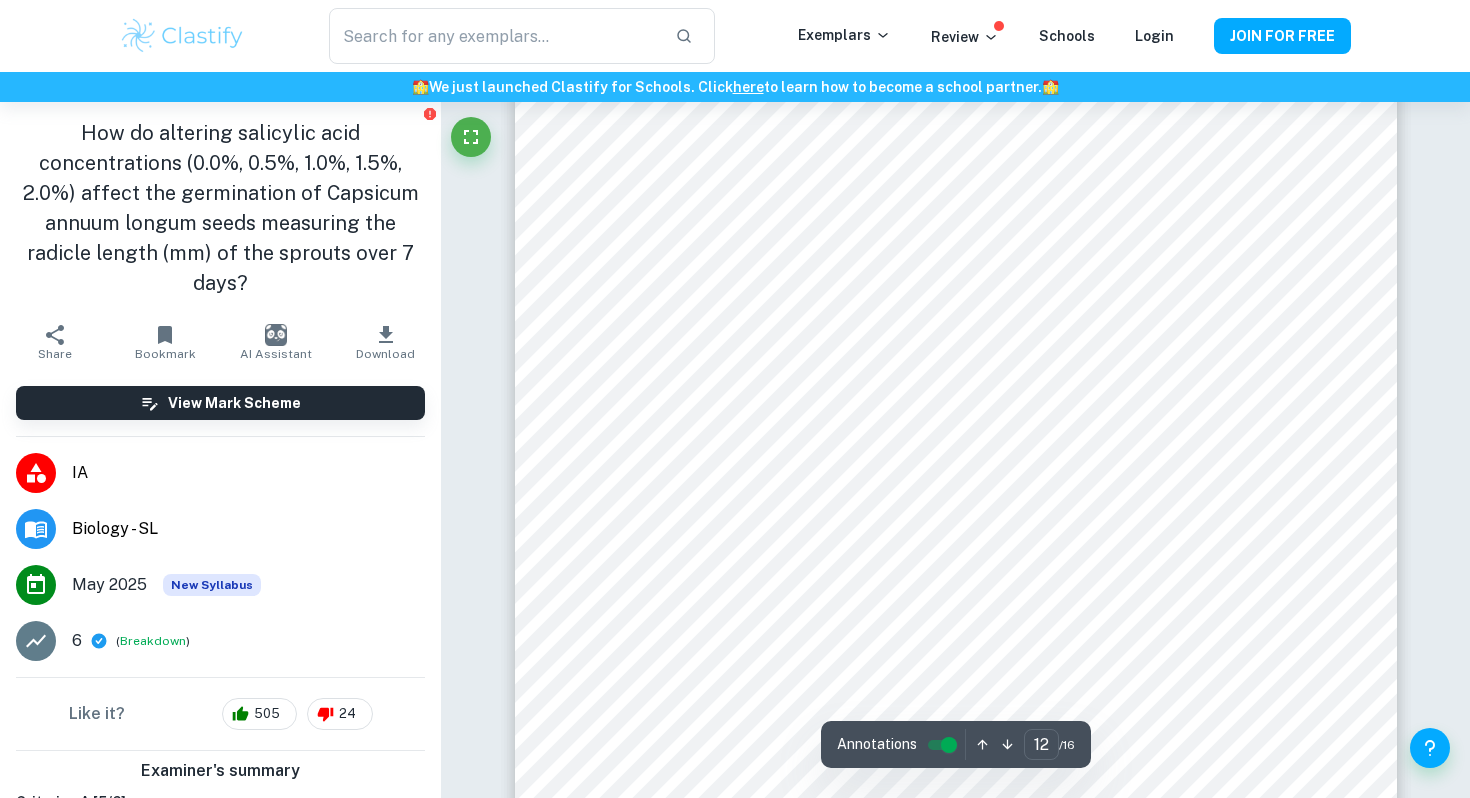 scroll, scrollTop: 14370, scrollLeft: 0, axis: vertical 